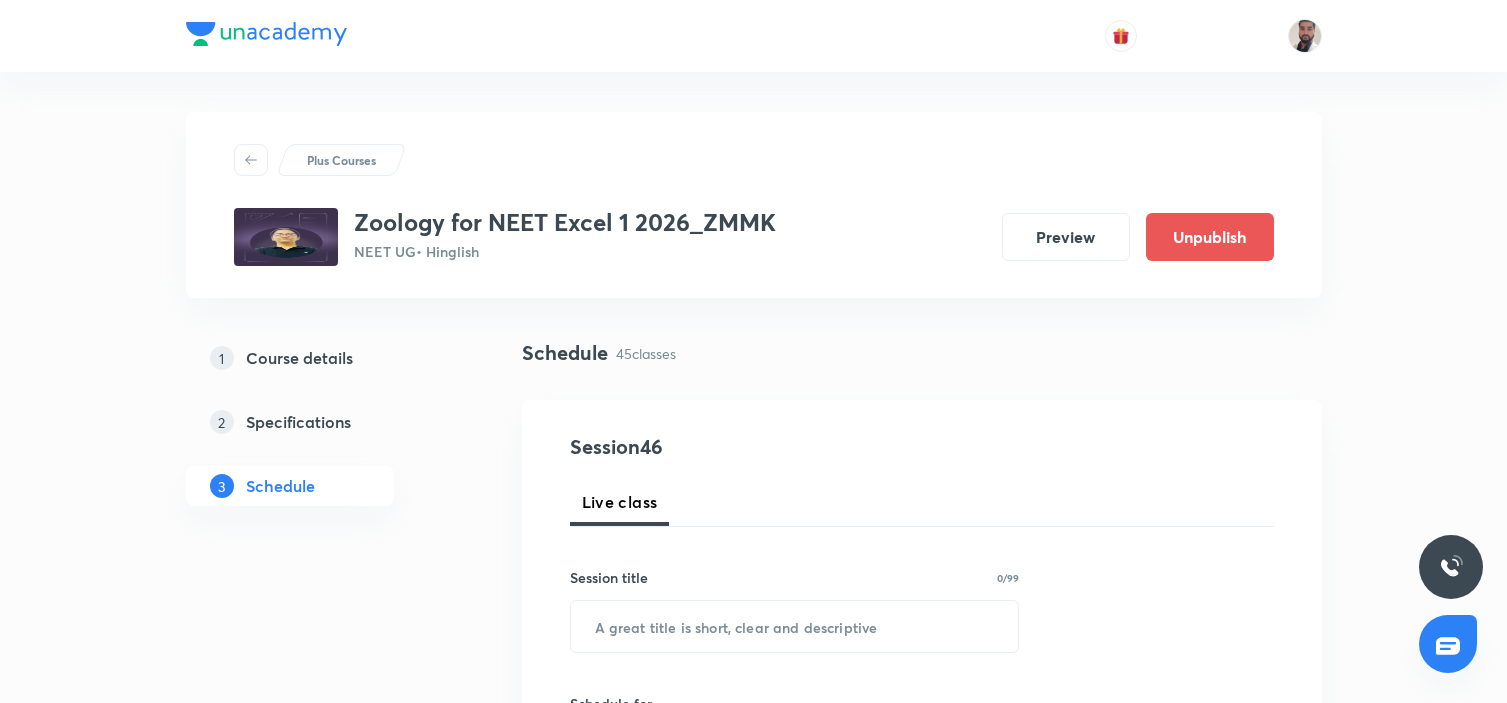scroll, scrollTop: 0, scrollLeft: 0, axis: both 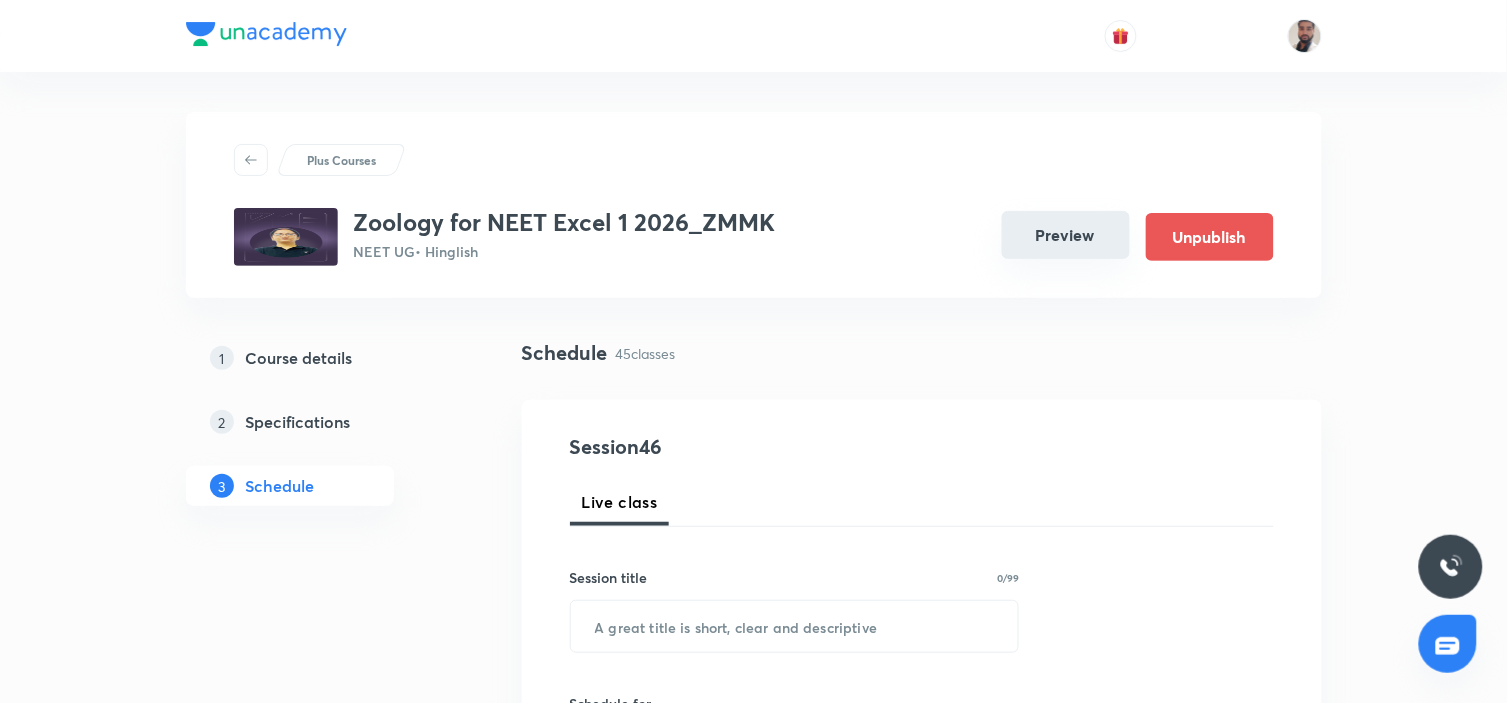 click on "Preview" at bounding box center (1066, 235) 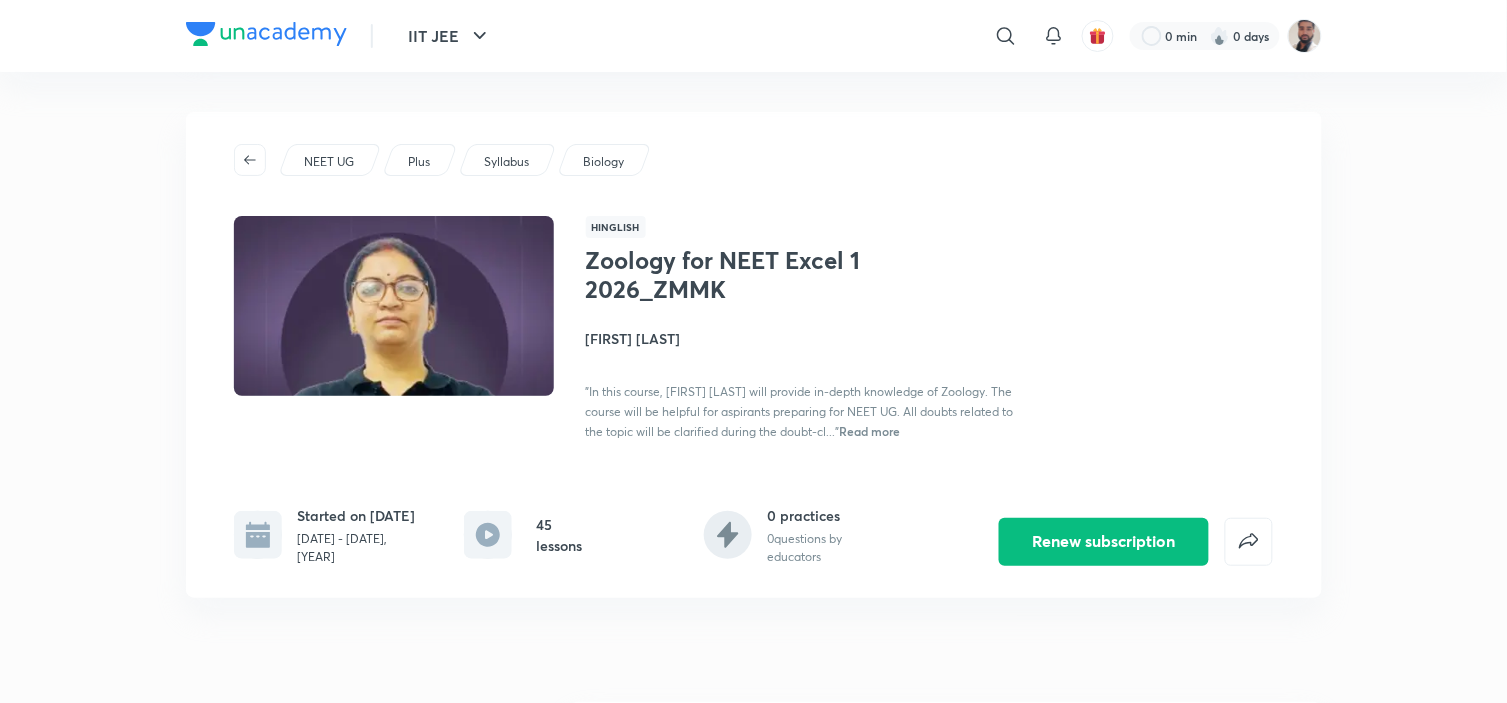 drag, startPoint x: 1516, startPoint y: 47, endPoint x: 1515, endPoint y: 181, distance: 134.00374 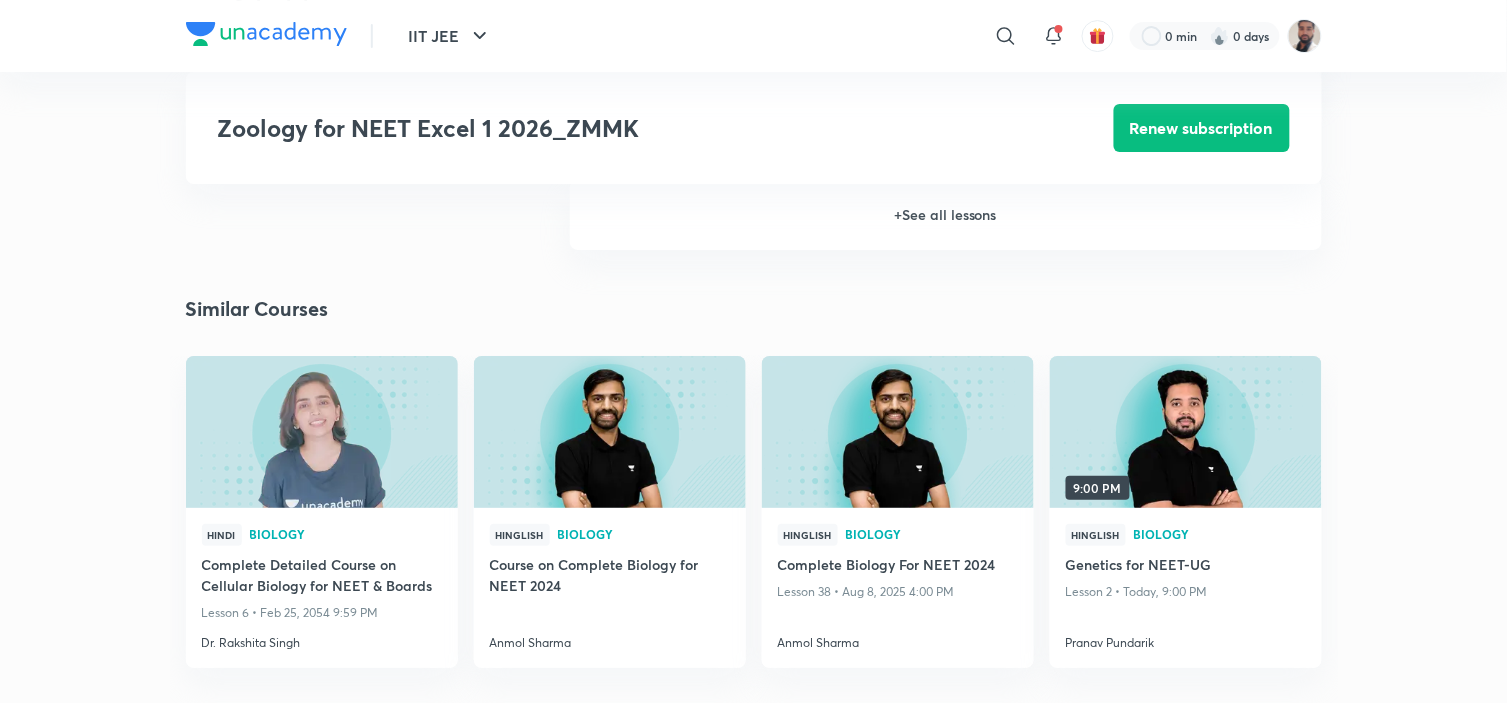 scroll, scrollTop: 1567, scrollLeft: 0, axis: vertical 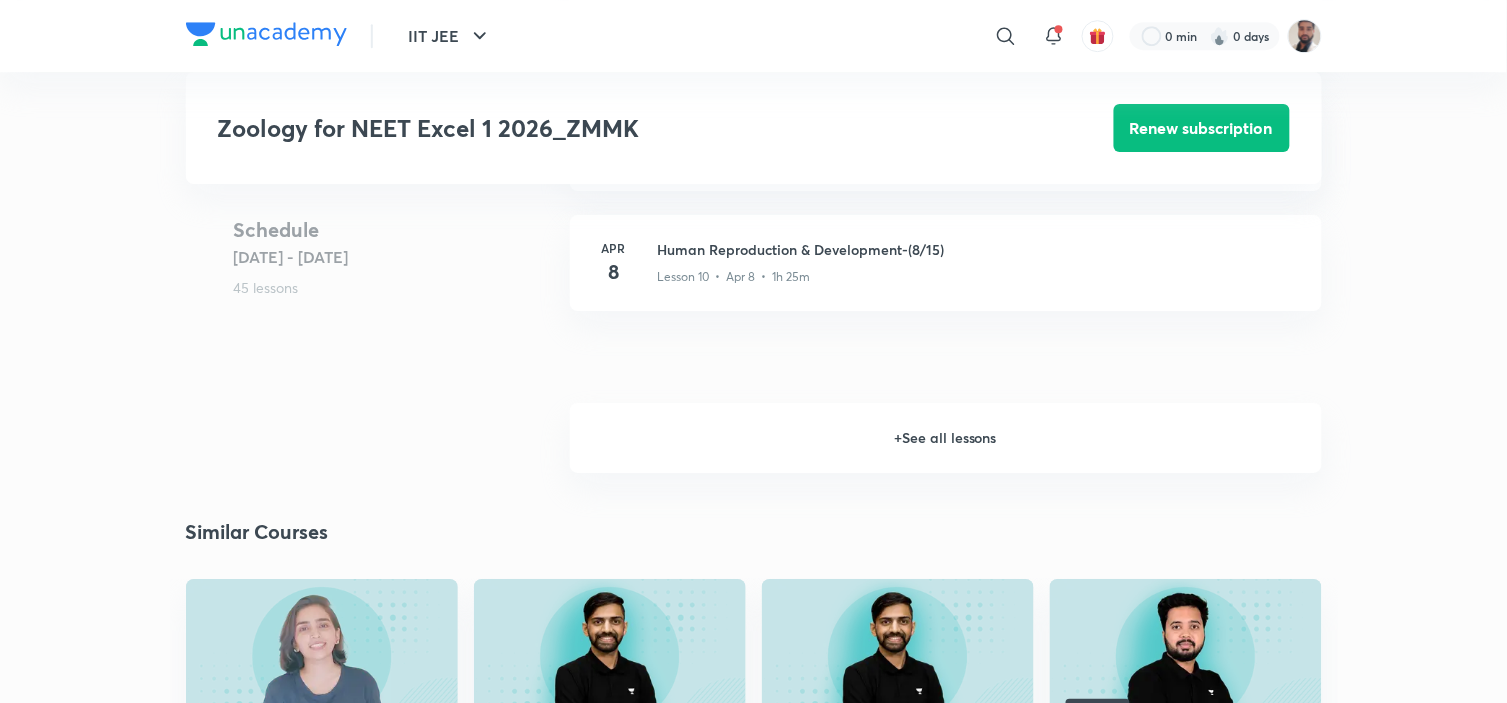 click on "+  See all lessons" at bounding box center [946, 438] 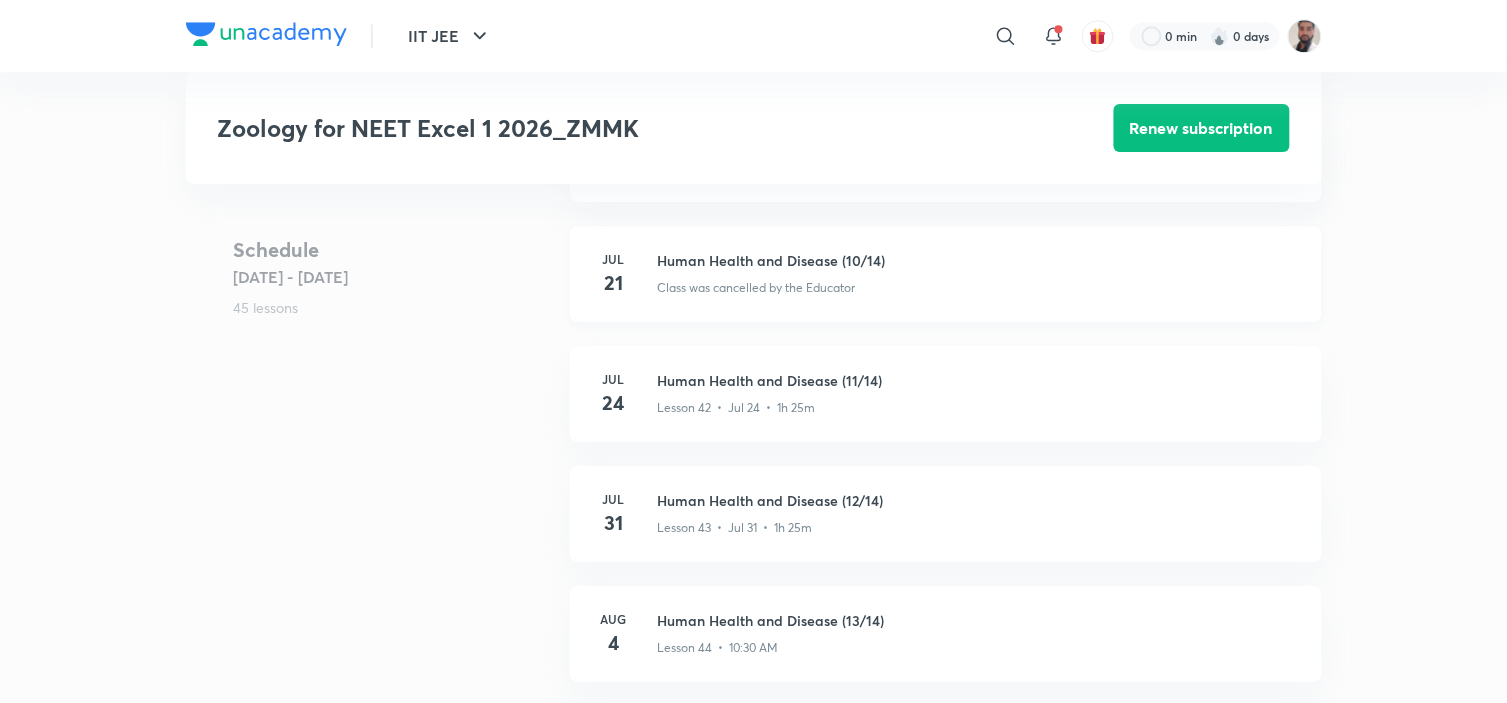 scroll, scrollTop: 5165, scrollLeft: 0, axis: vertical 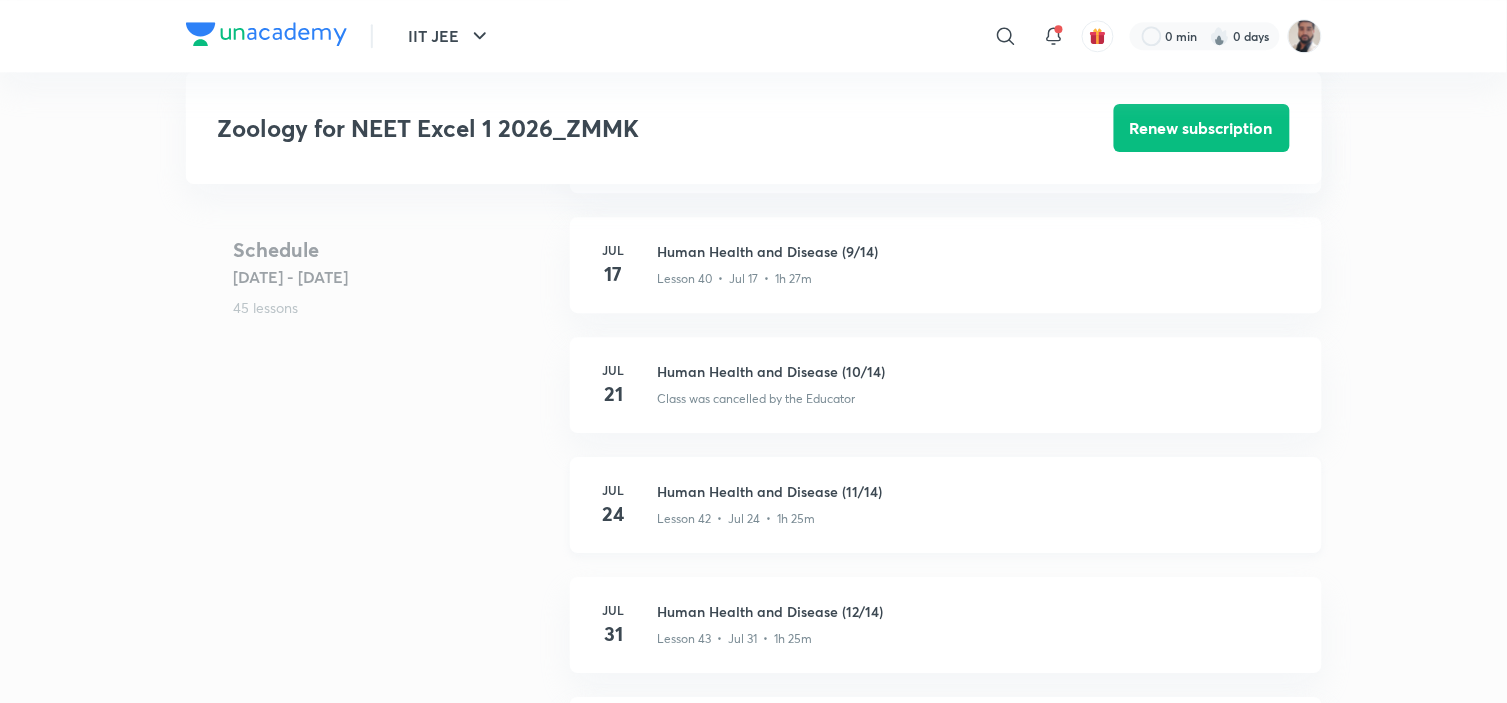 click on "24" at bounding box center [614, 514] 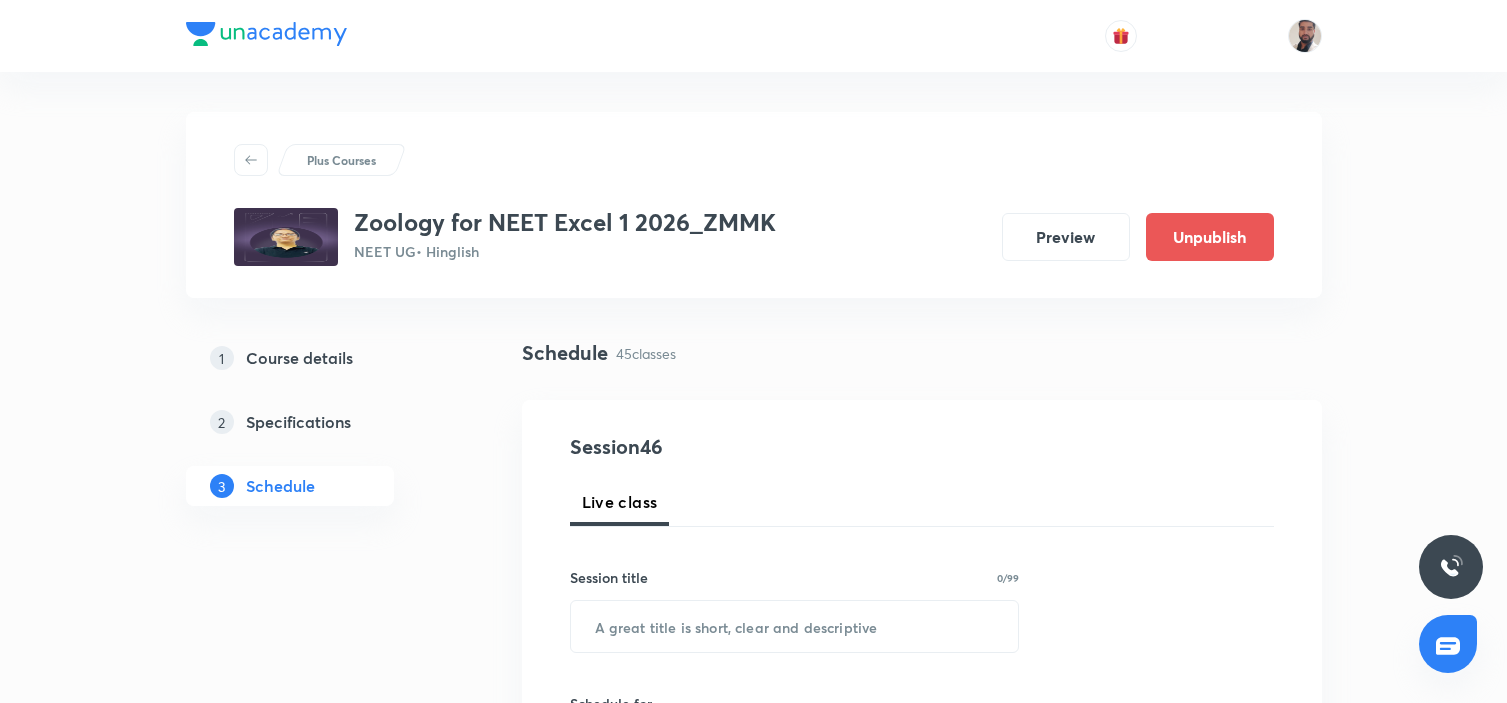 scroll, scrollTop: 0, scrollLeft: 0, axis: both 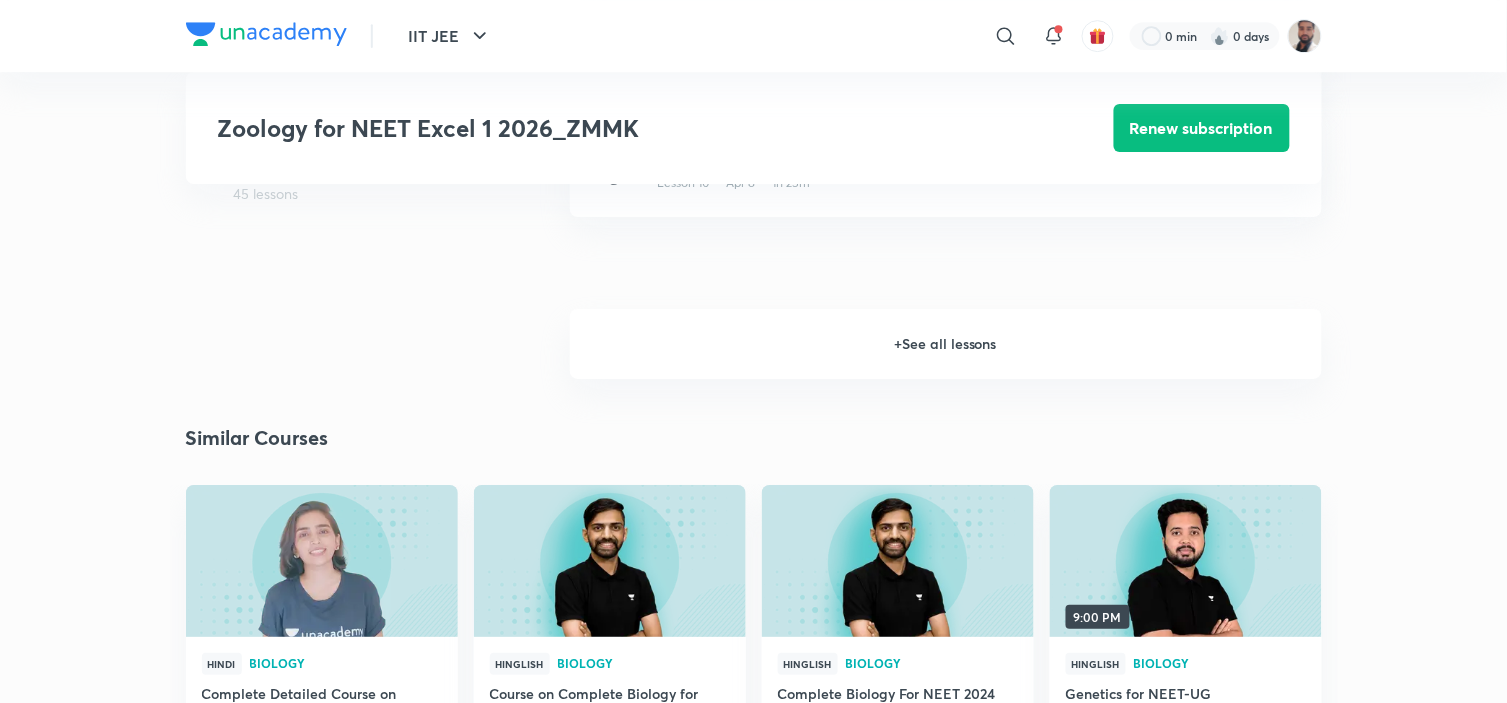 click on "+  See all lessons" at bounding box center (946, 344) 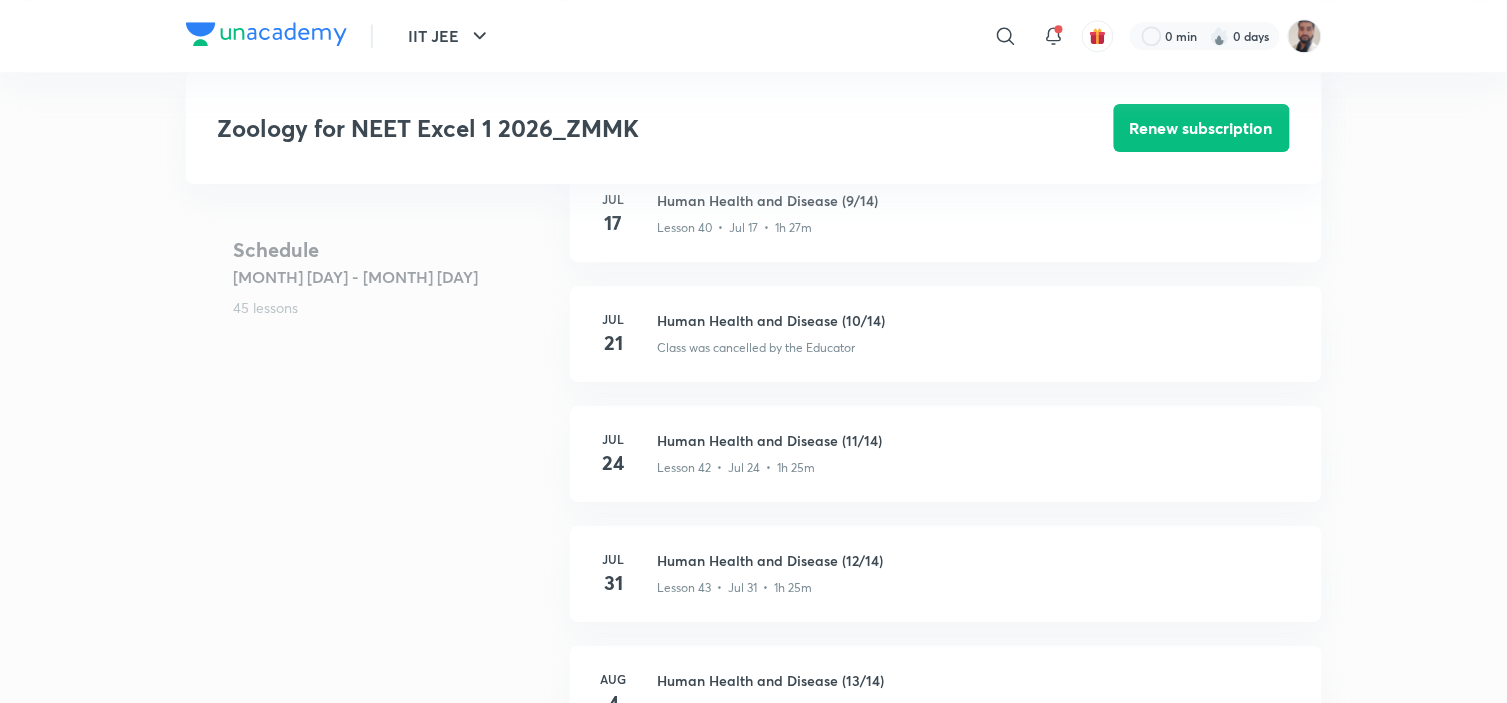 scroll, scrollTop: 5107, scrollLeft: 0, axis: vertical 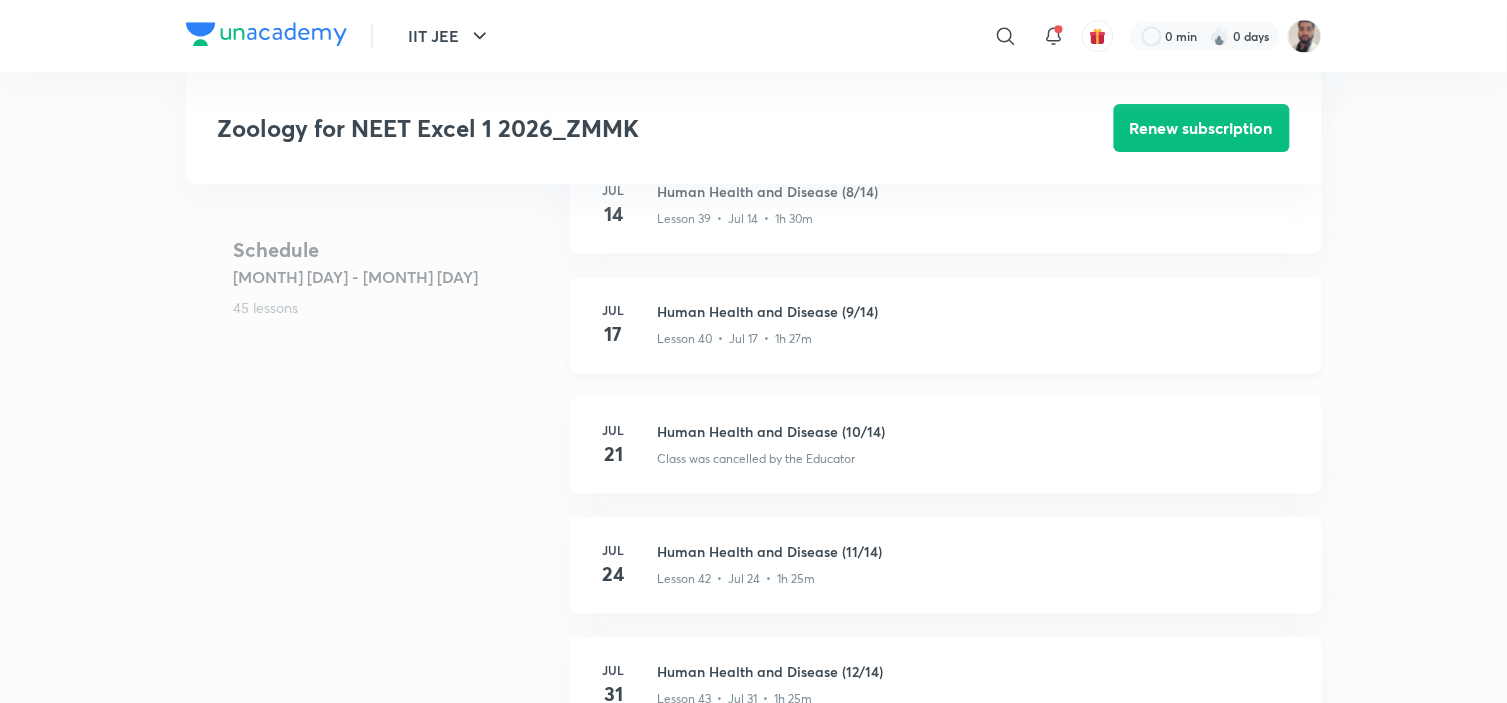 click on "Human Health and Disease (9/14)" at bounding box center [978, 311] 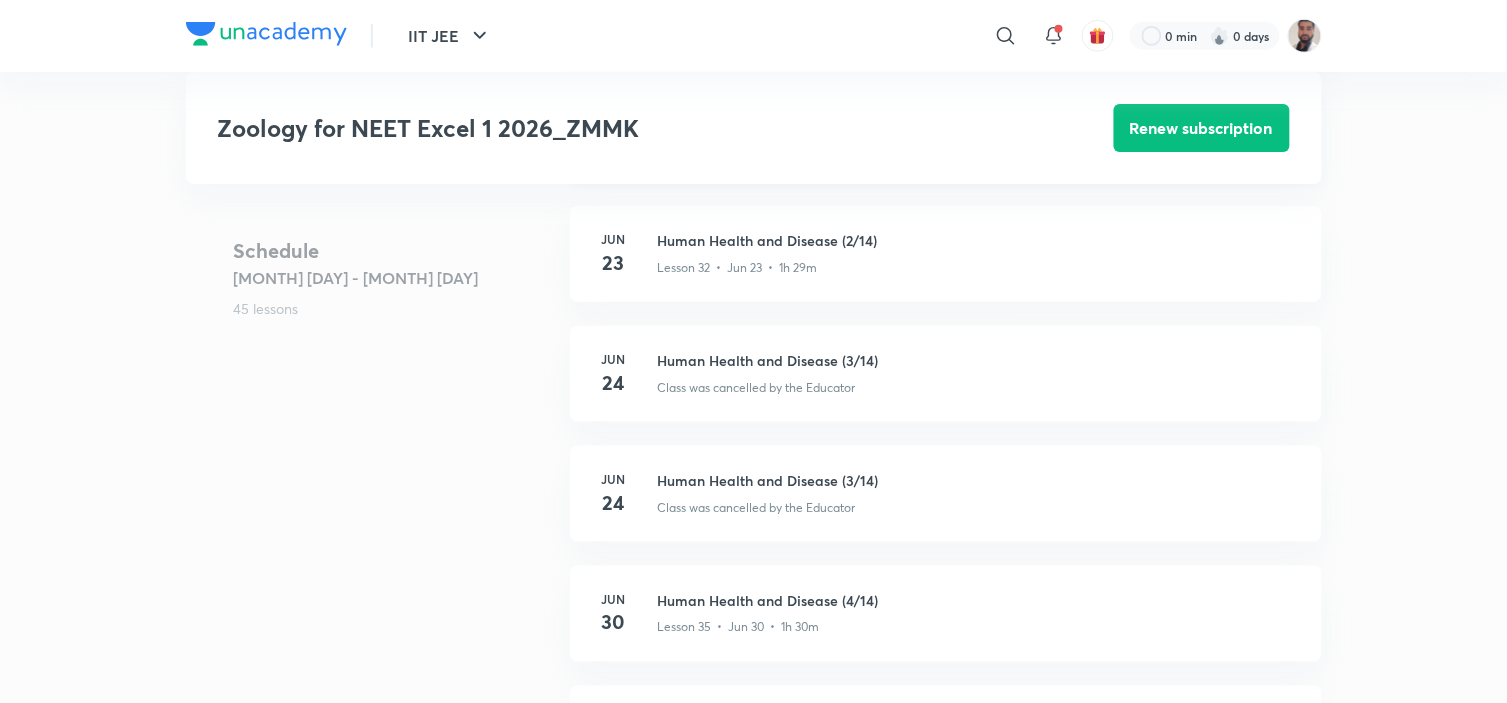 scroll, scrollTop: 4330, scrollLeft: 0, axis: vertical 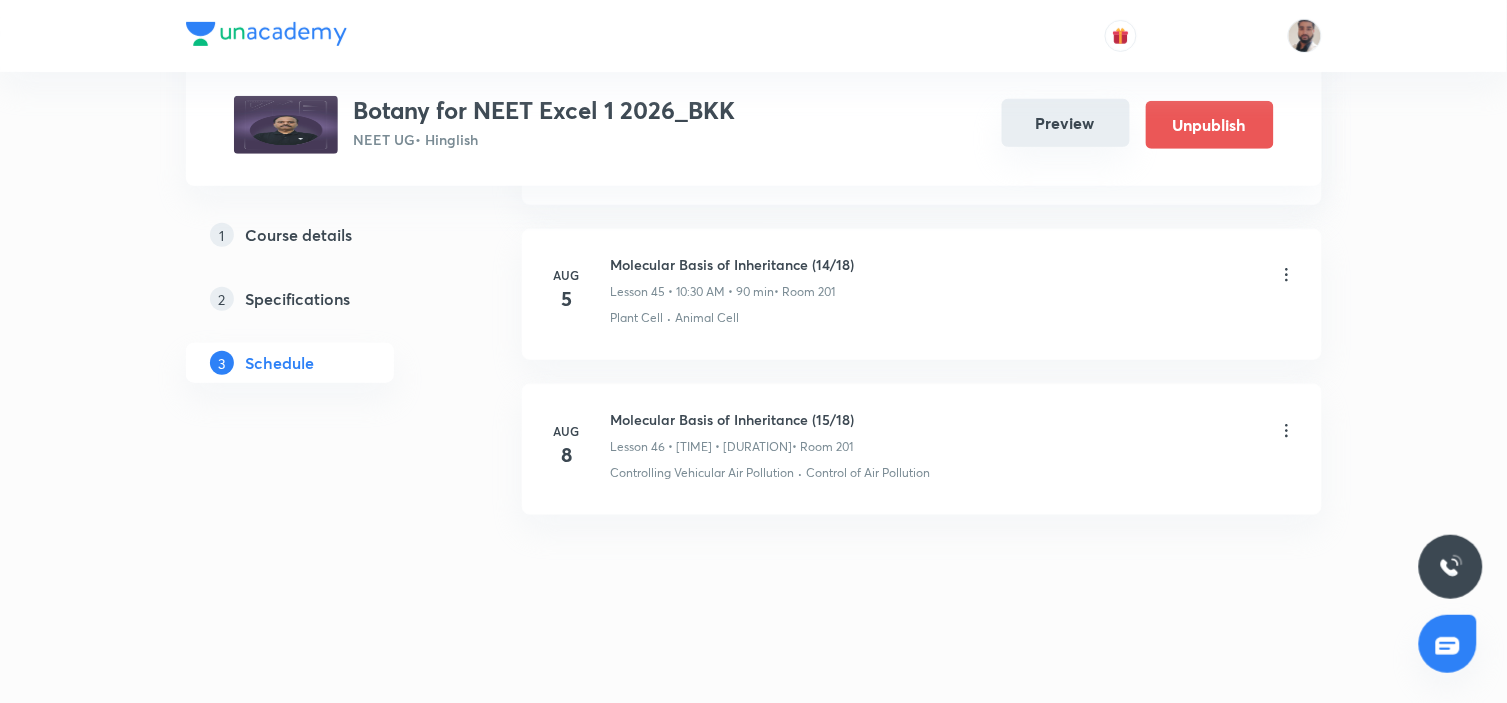 click on "Preview" at bounding box center (1066, 123) 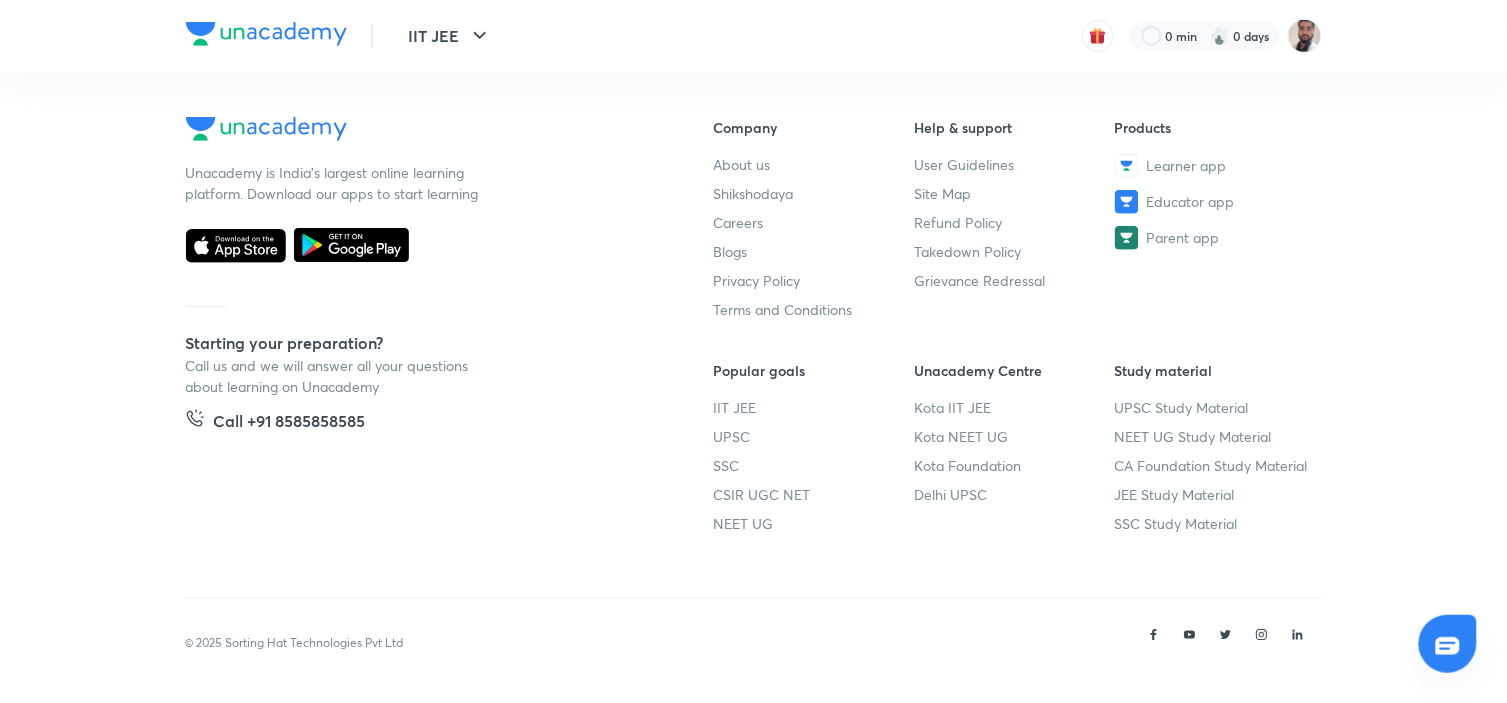 scroll, scrollTop: 0, scrollLeft: 0, axis: both 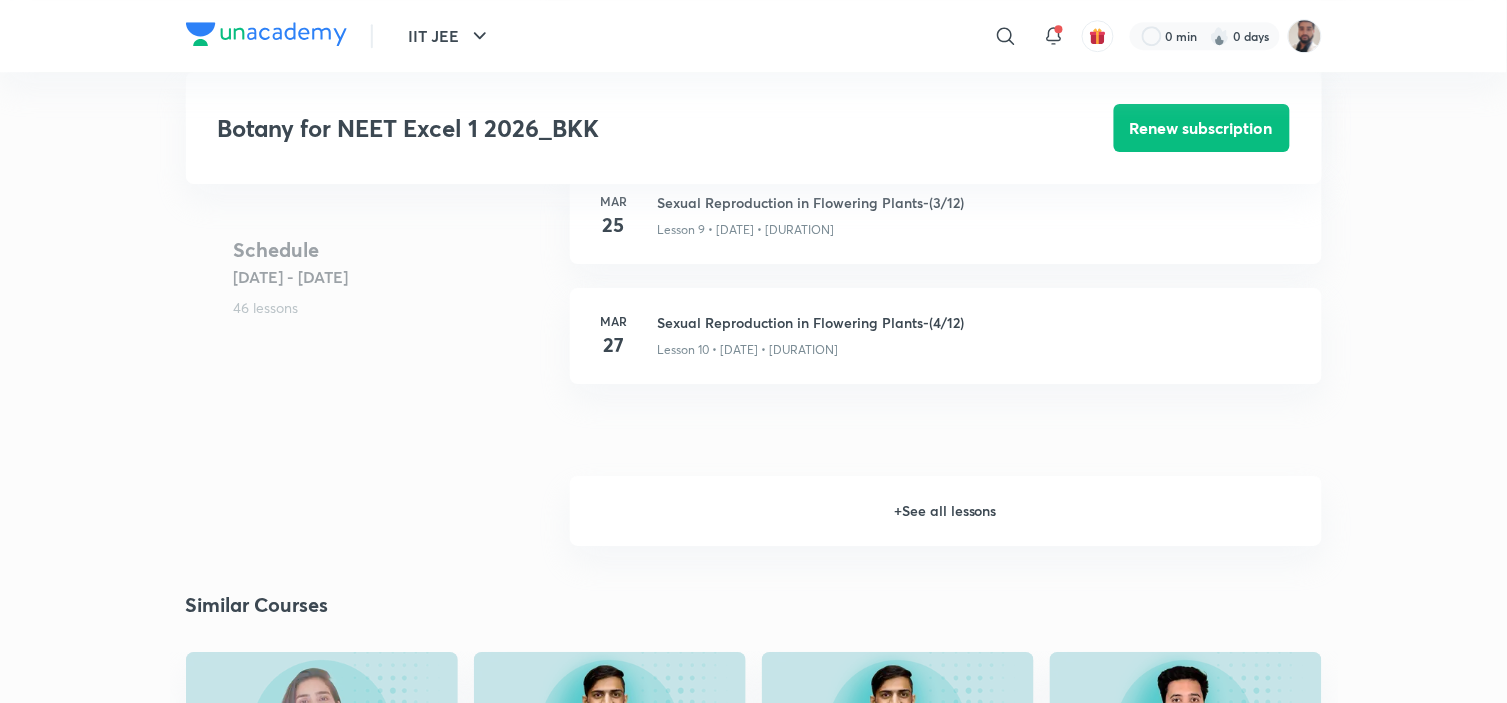 click on "+  See all lessons" at bounding box center [946, 511] 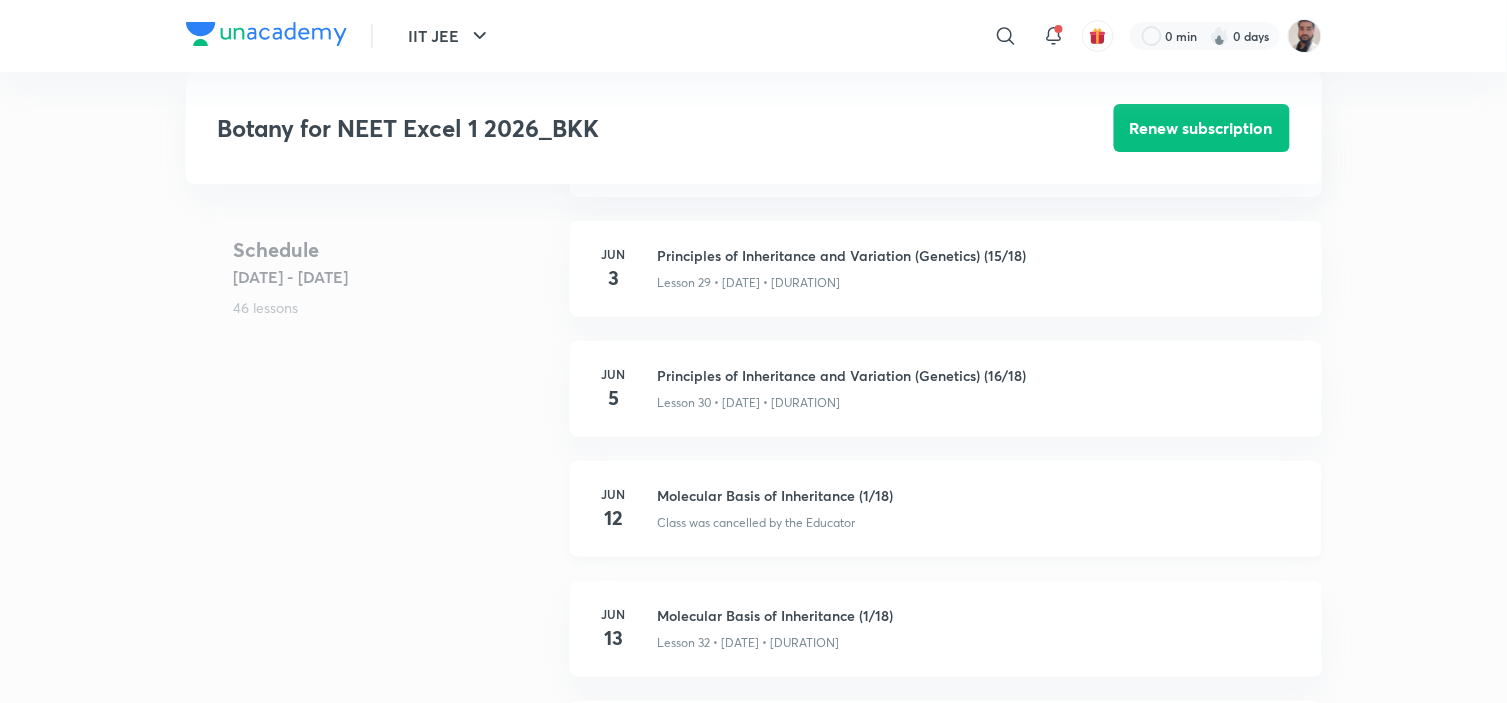 scroll, scrollTop: 3730, scrollLeft: 0, axis: vertical 